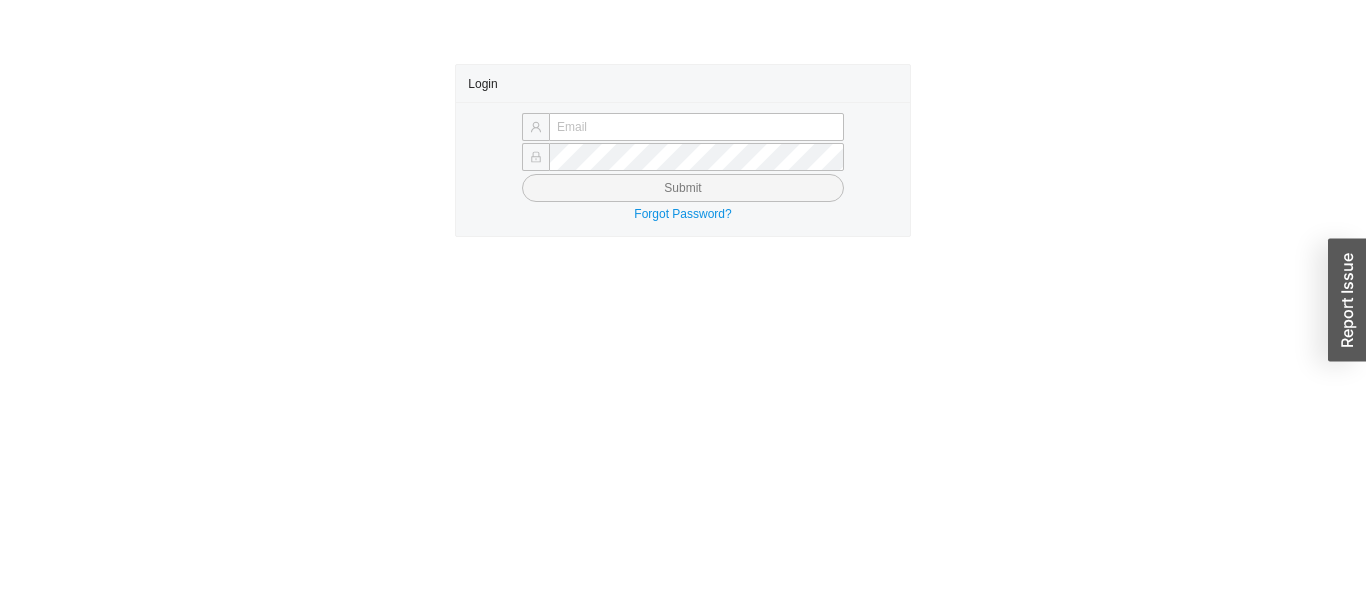 scroll, scrollTop: 0, scrollLeft: 0, axis: both 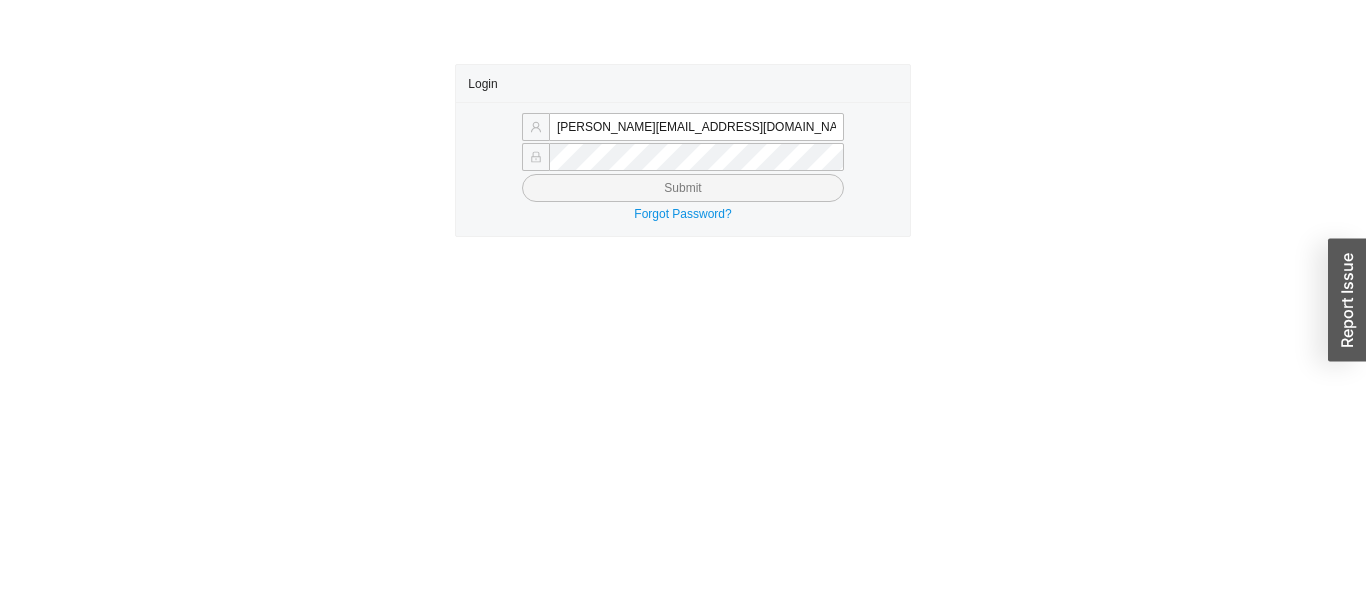 click on "Submit" at bounding box center [683, 188] 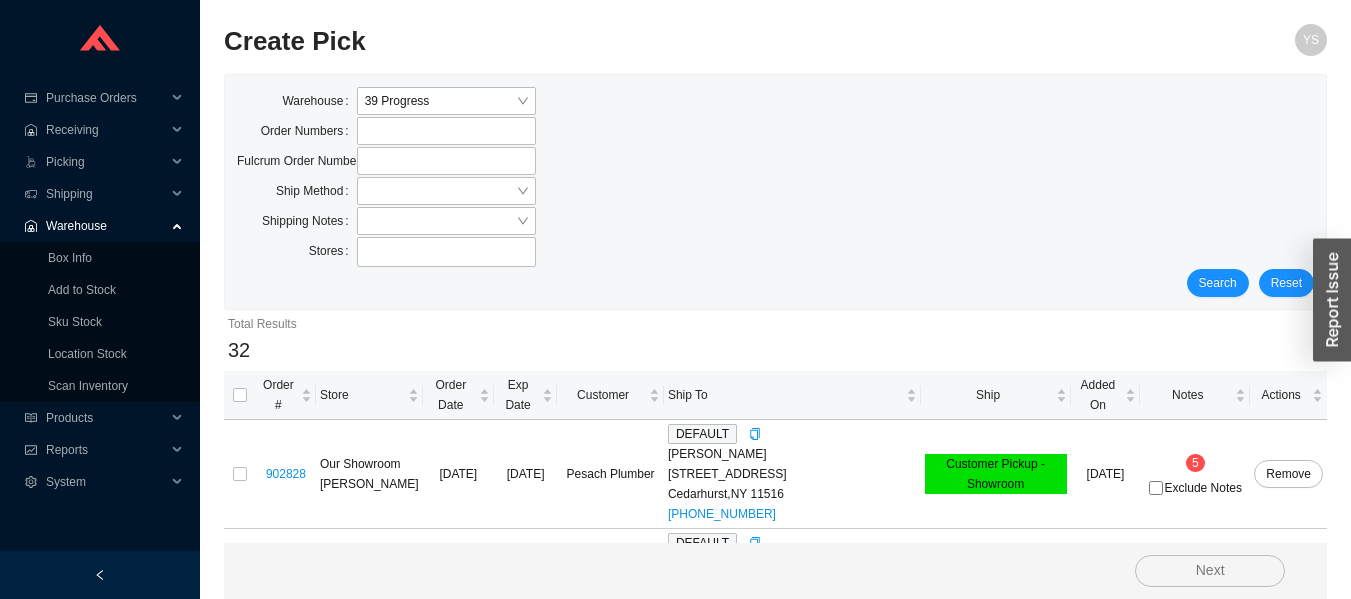 scroll, scrollTop: 0, scrollLeft: 0, axis: both 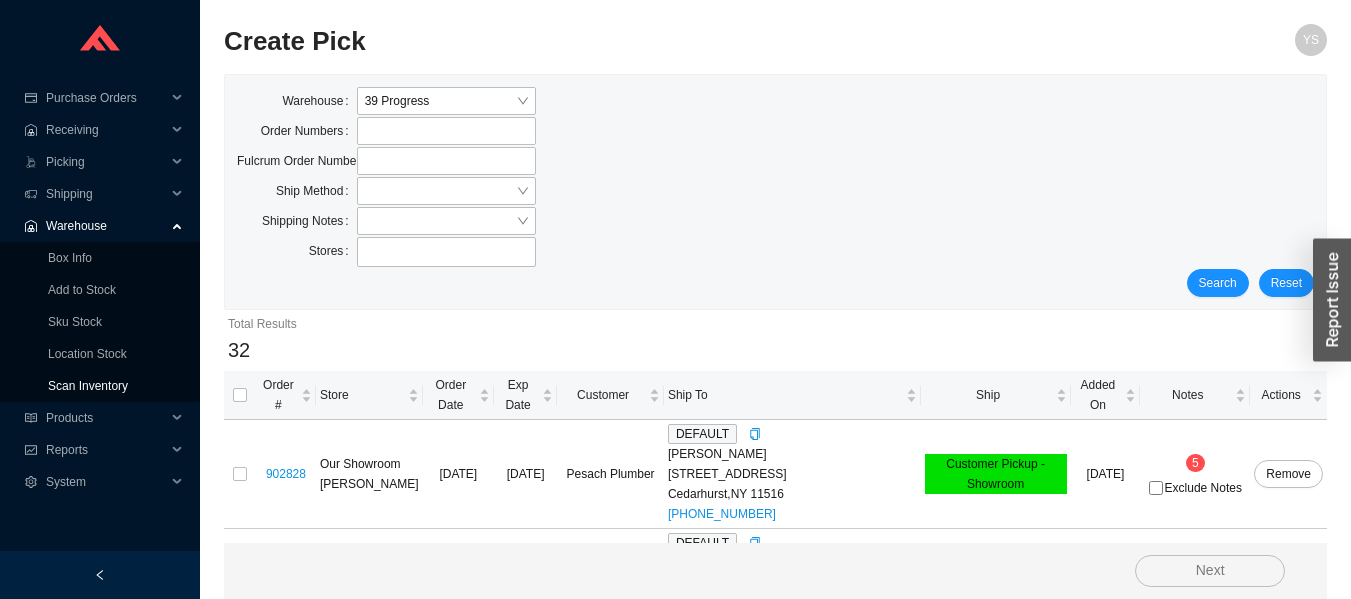 click on "Scan Inventory" at bounding box center [88, 386] 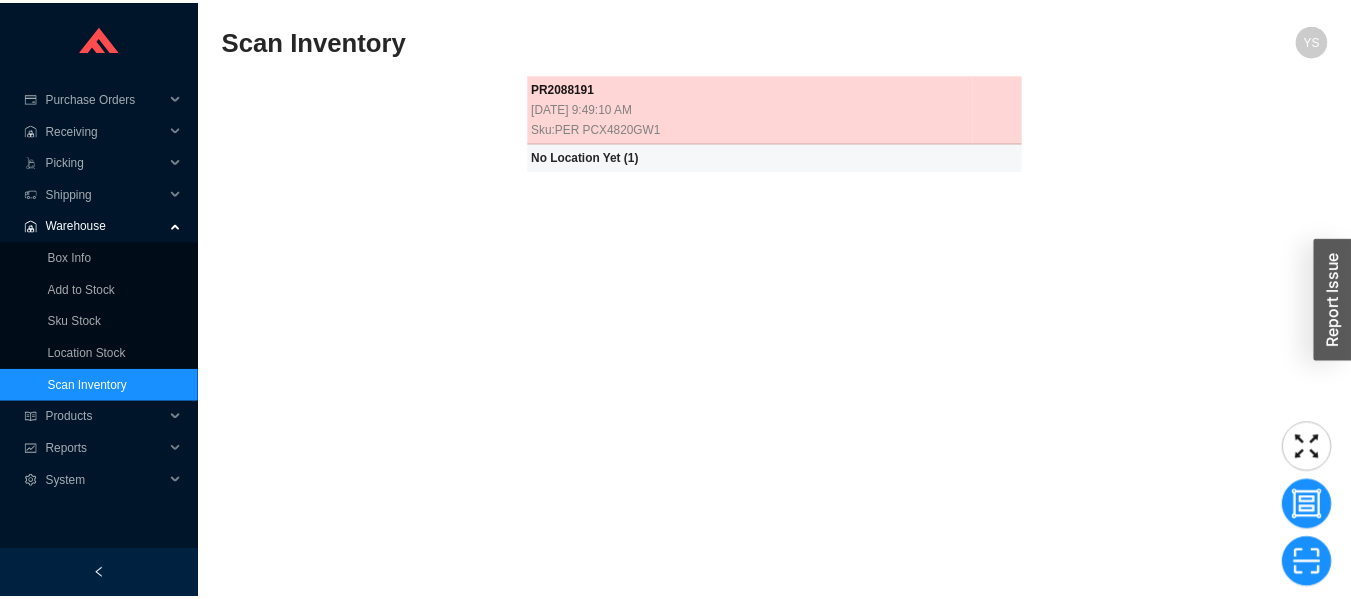 scroll, scrollTop: 14, scrollLeft: 0, axis: vertical 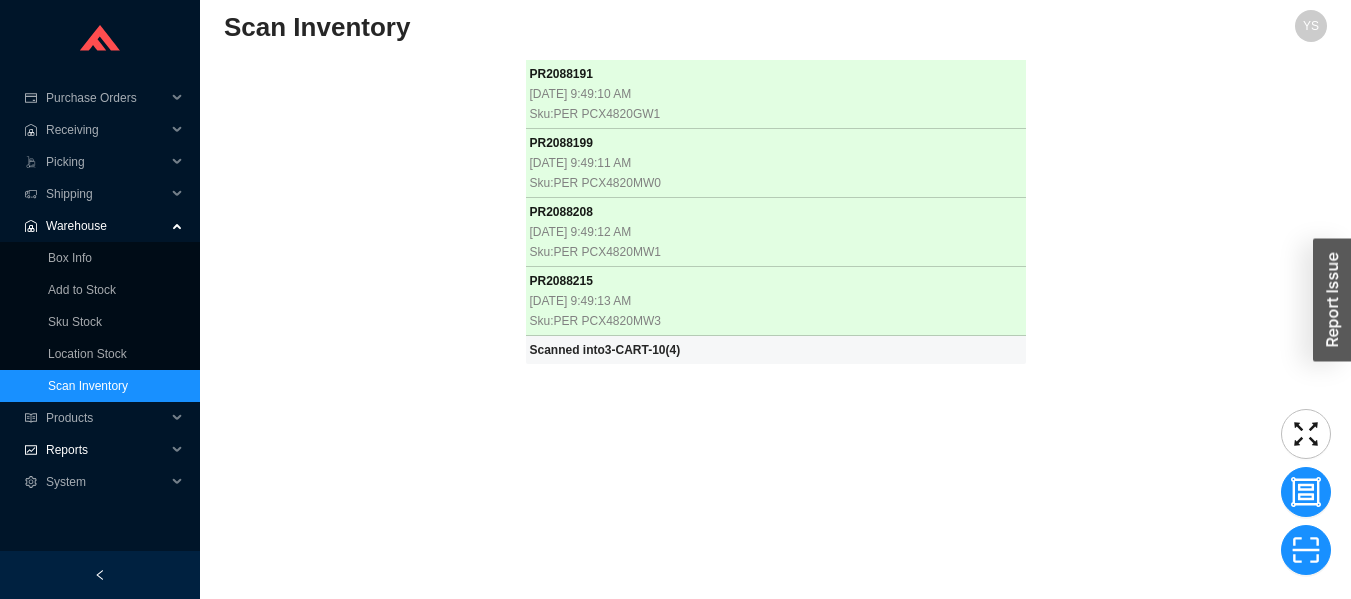 click on "Reports" at bounding box center (100, 450) 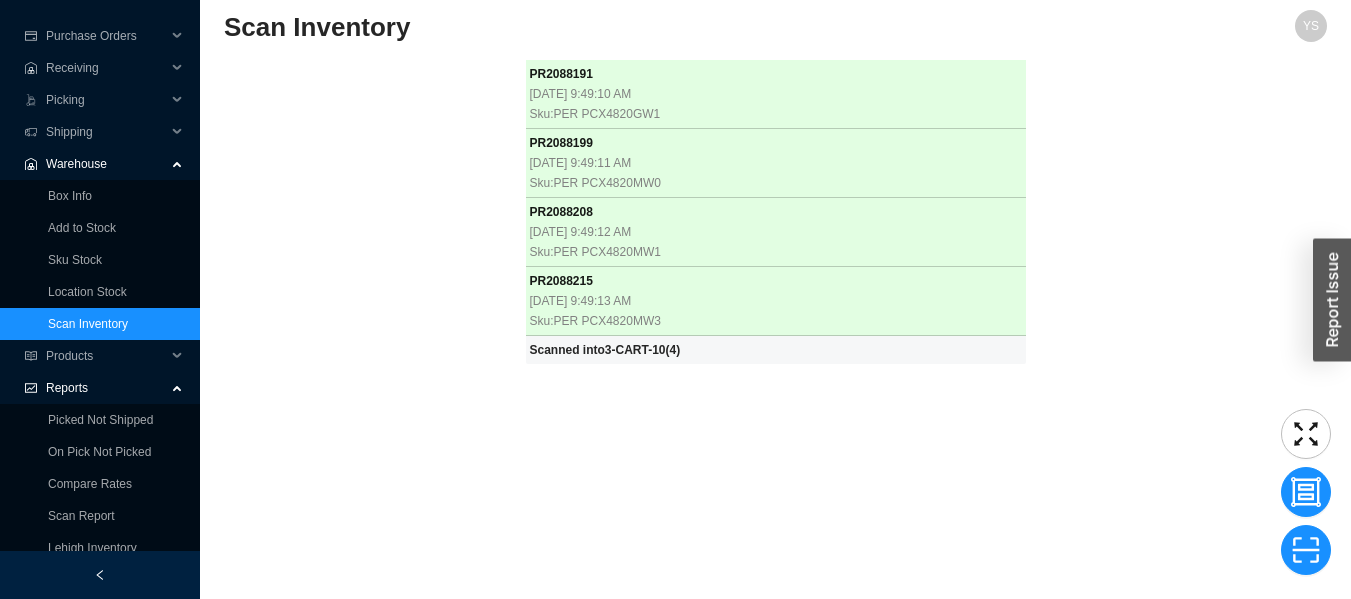scroll, scrollTop: 86, scrollLeft: 0, axis: vertical 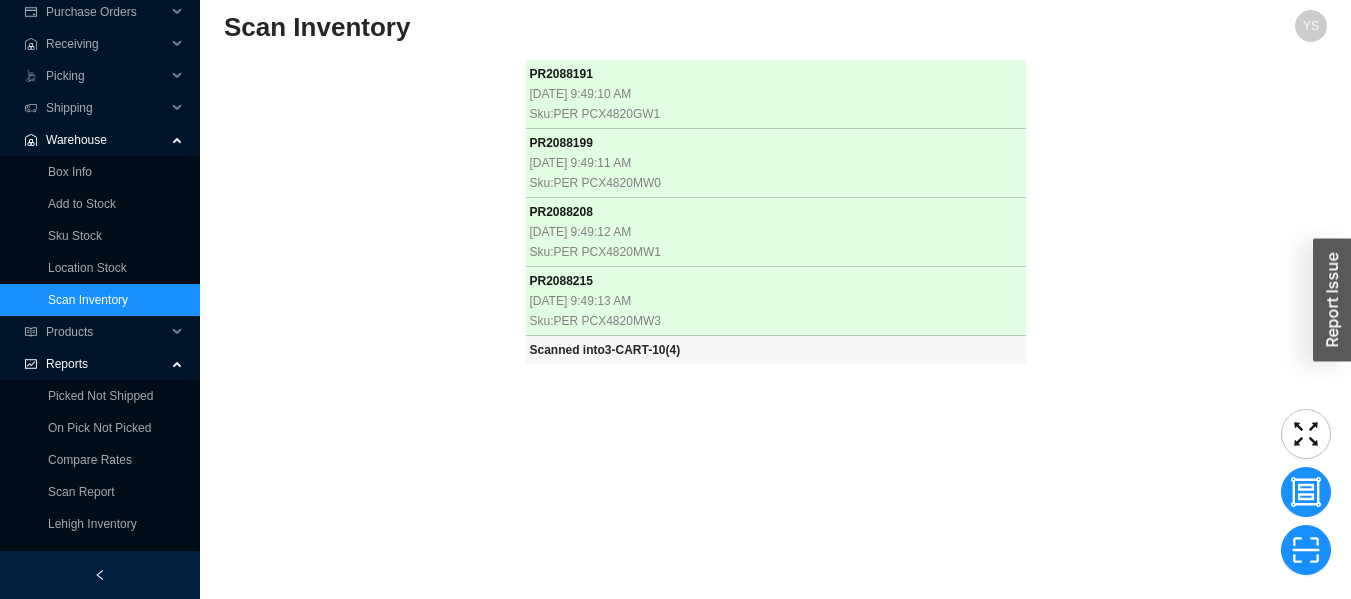 click on "Scan Report" at bounding box center (81, 492) 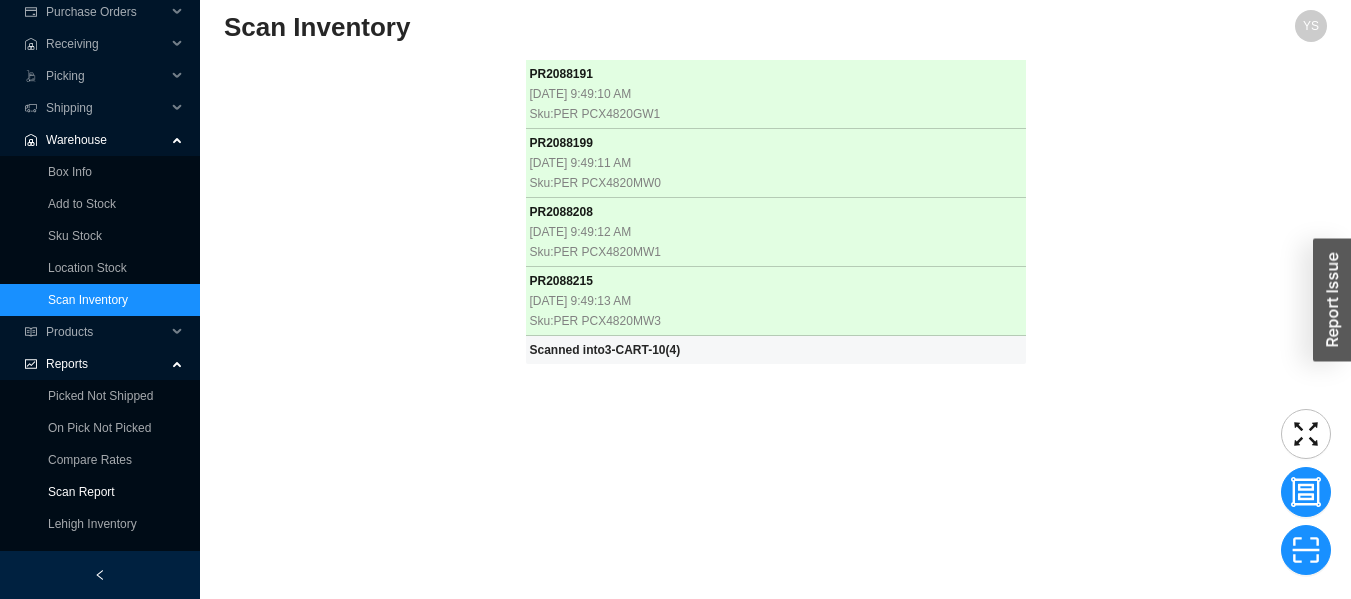 scroll, scrollTop: 0, scrollLeft: 0, axis: both 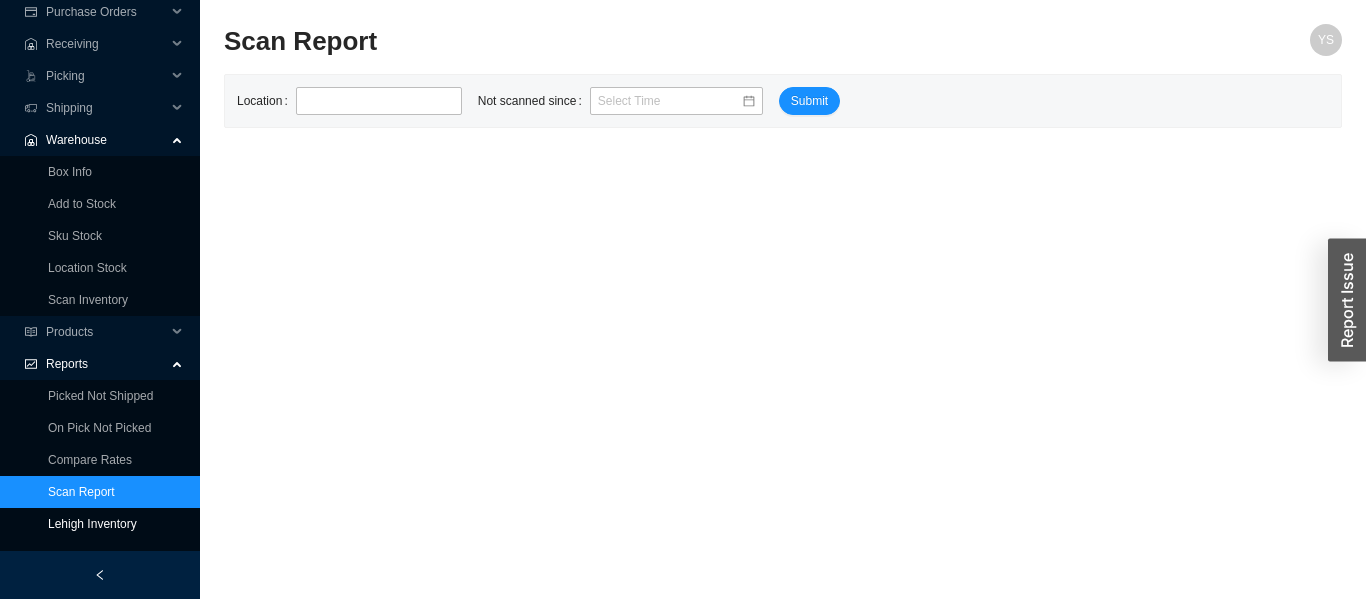 click on "Lehigh Inventory" at bounding box center (92, 524) 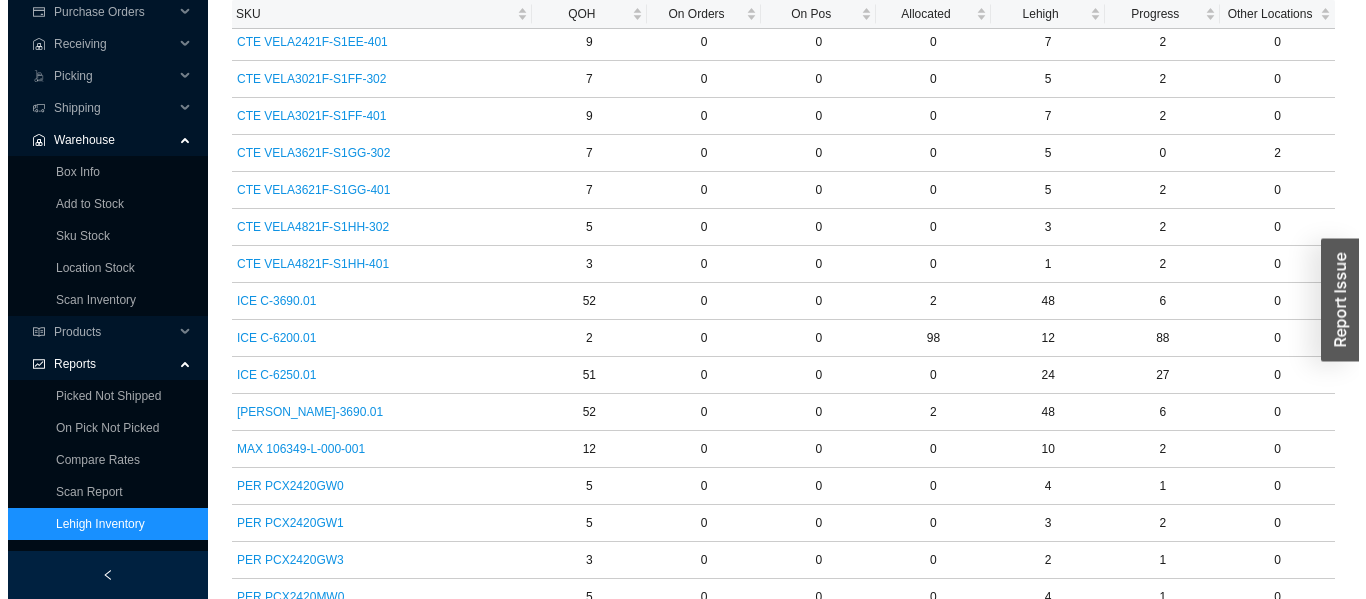 scroll, scrollTop: 694, scrollLeft: 0, axis: vertical 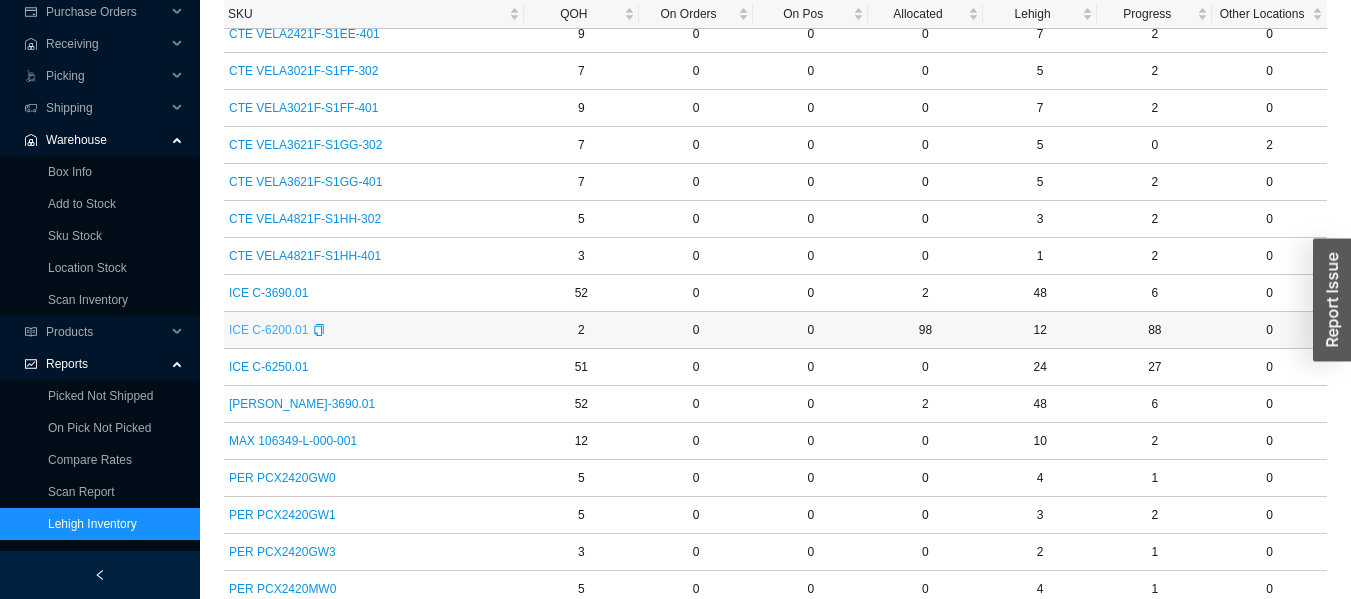 click on "ICE C-6200.01" at bounding box center [268, 330] 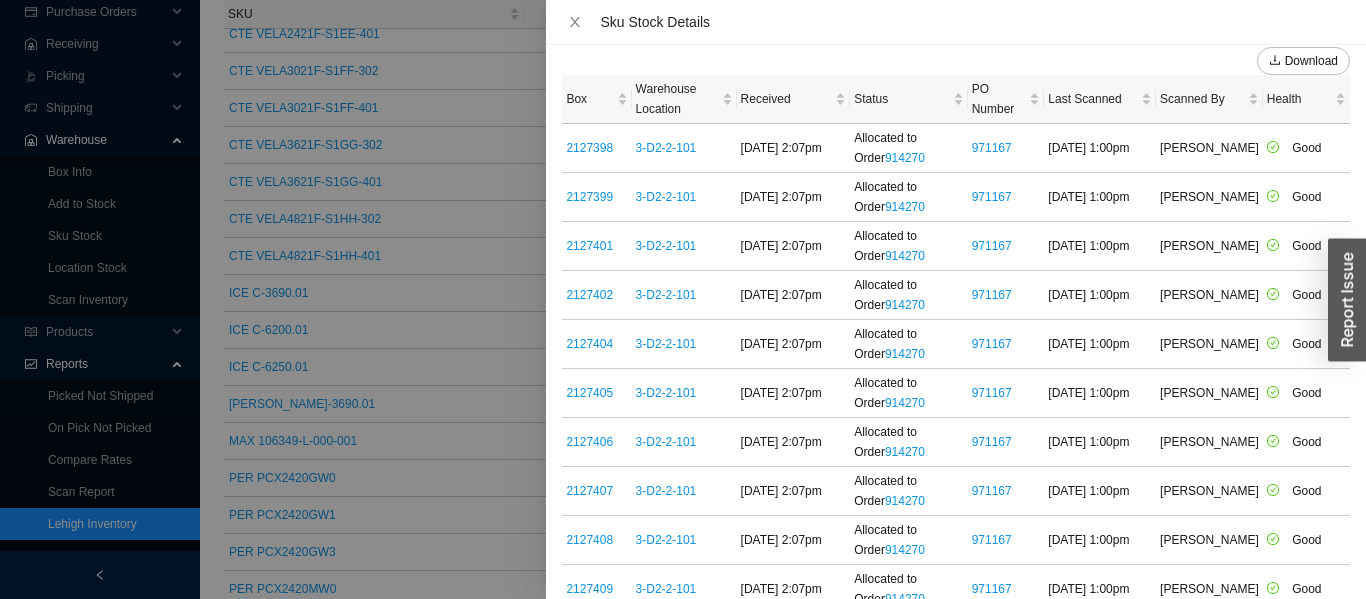 scroll, scrollTop: 215, scrollLeft: 0, axis: vertical 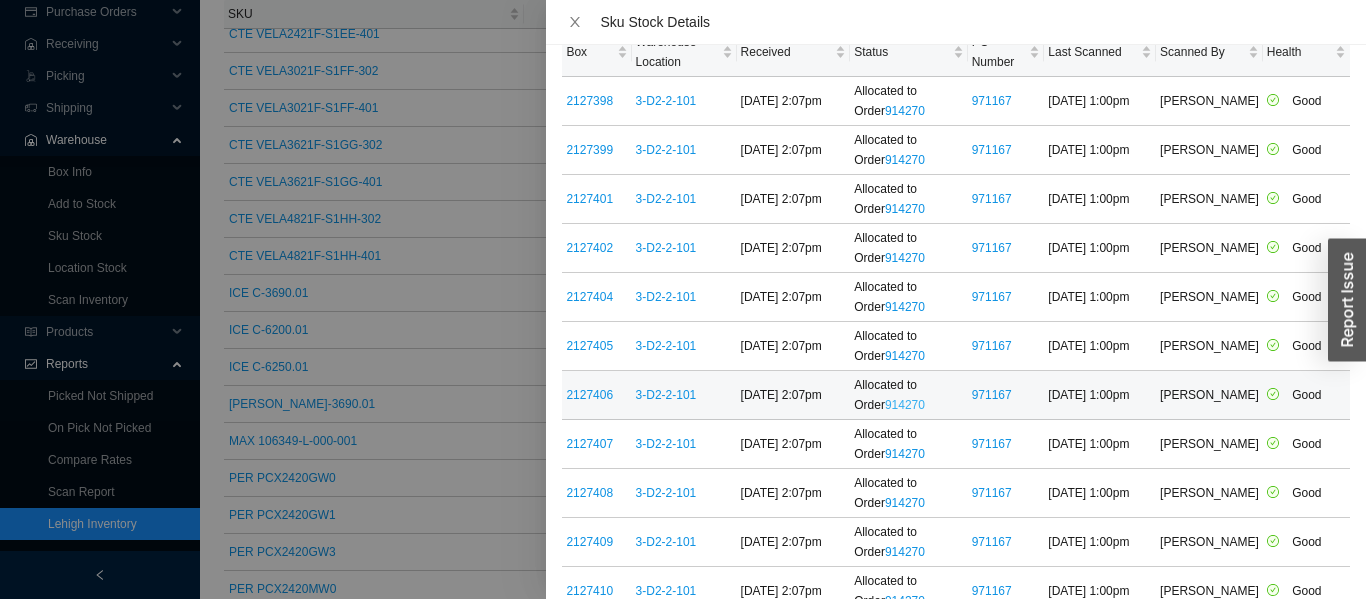 click on "914270" at bounding box center (905, 405) 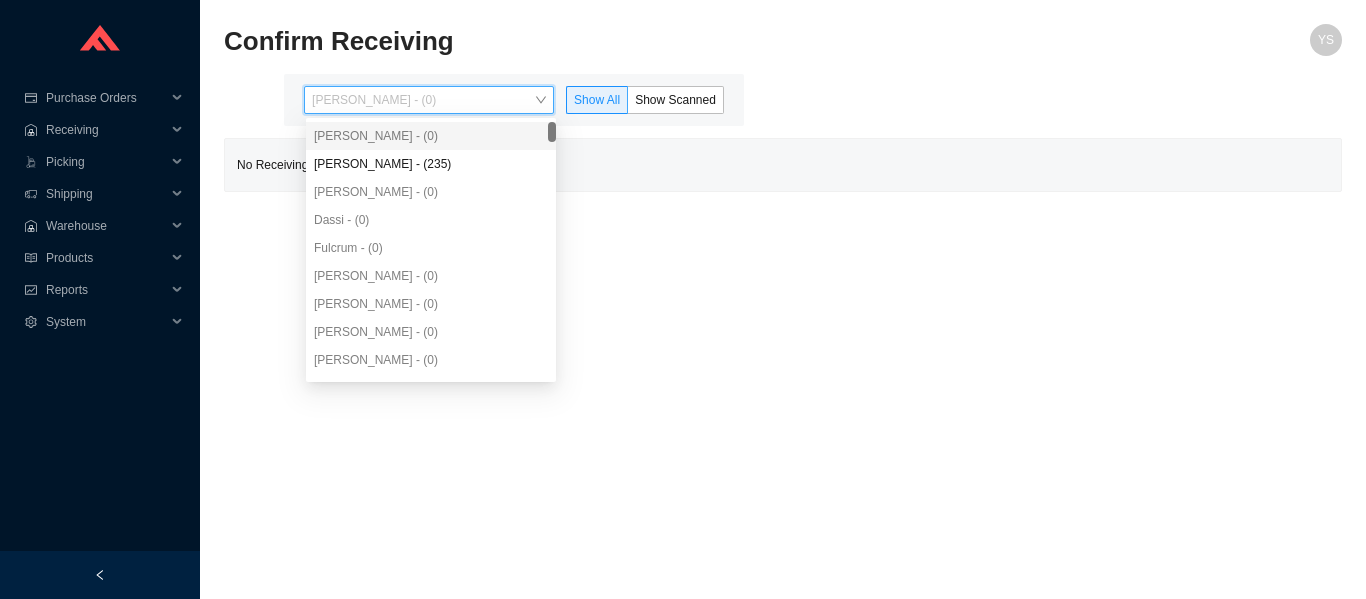 scroll, scrollTop: 0, scrollLeft: 0, axis: both 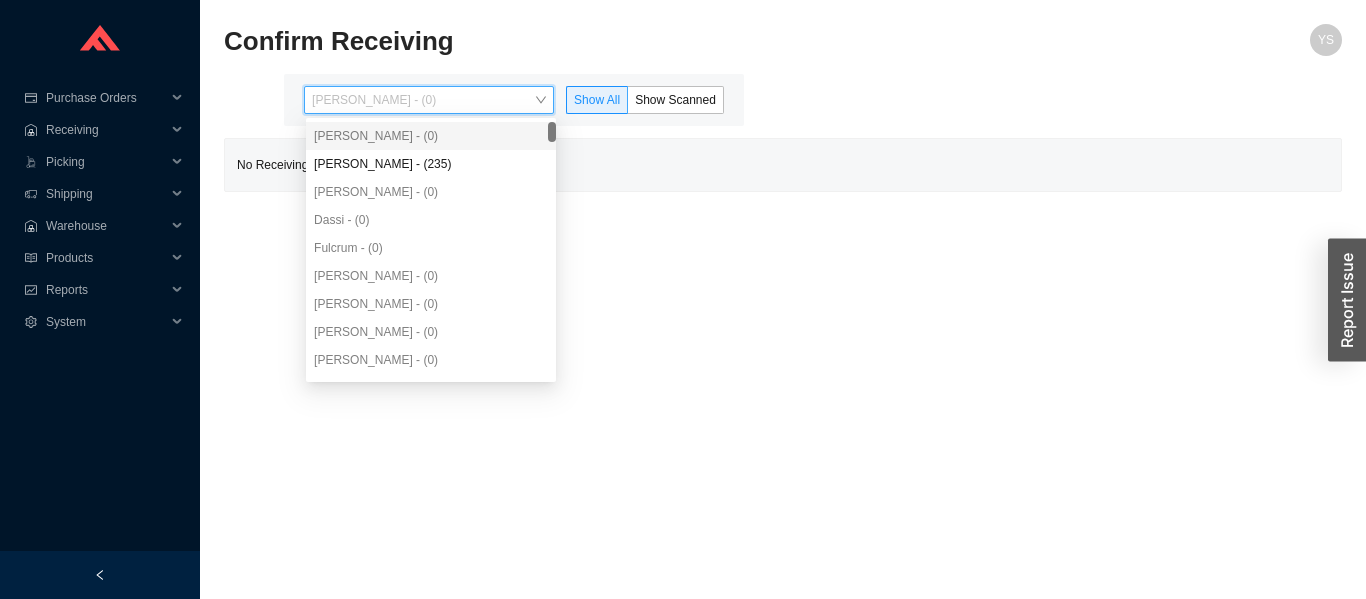 click on "[PERSON_NAME] - (235)" at bounding box center (431, 164) 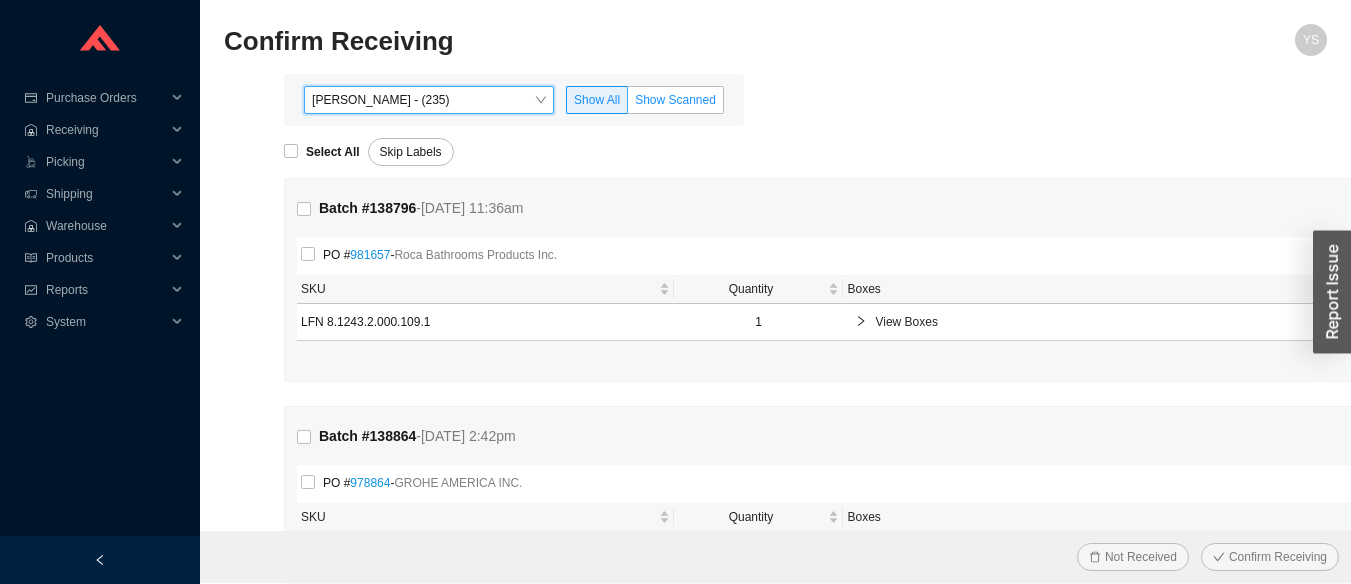 click on "Show Scanned" at bounding box center (675, 100) 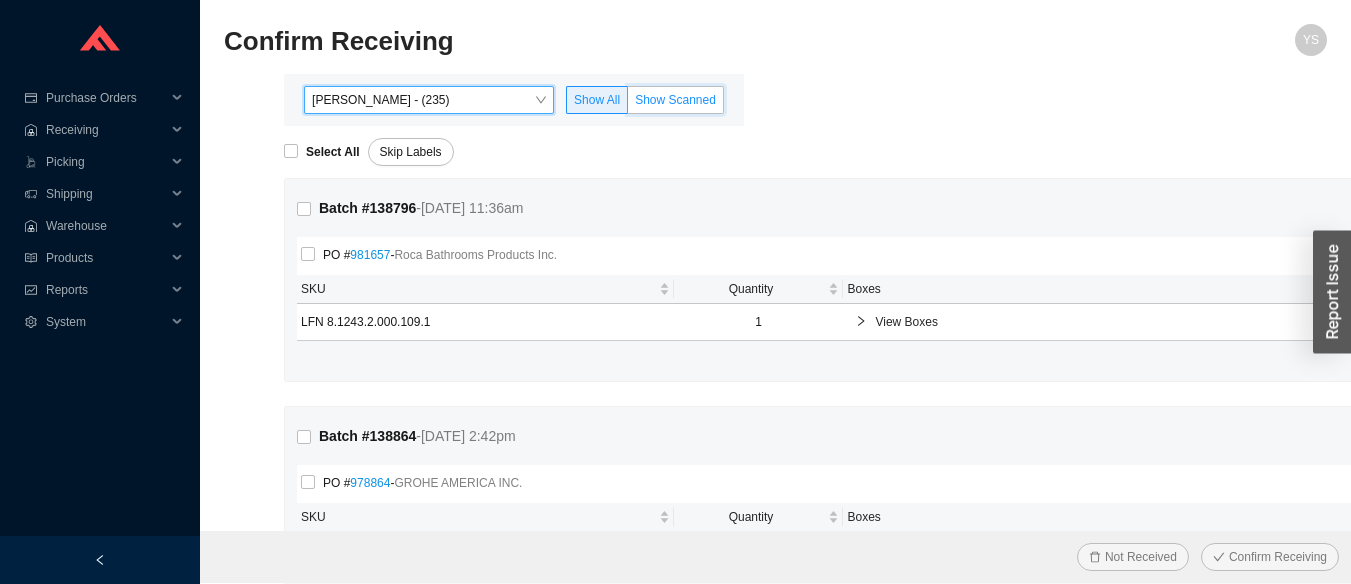 click on "Show Scanned" at bounding box center (628, 104) 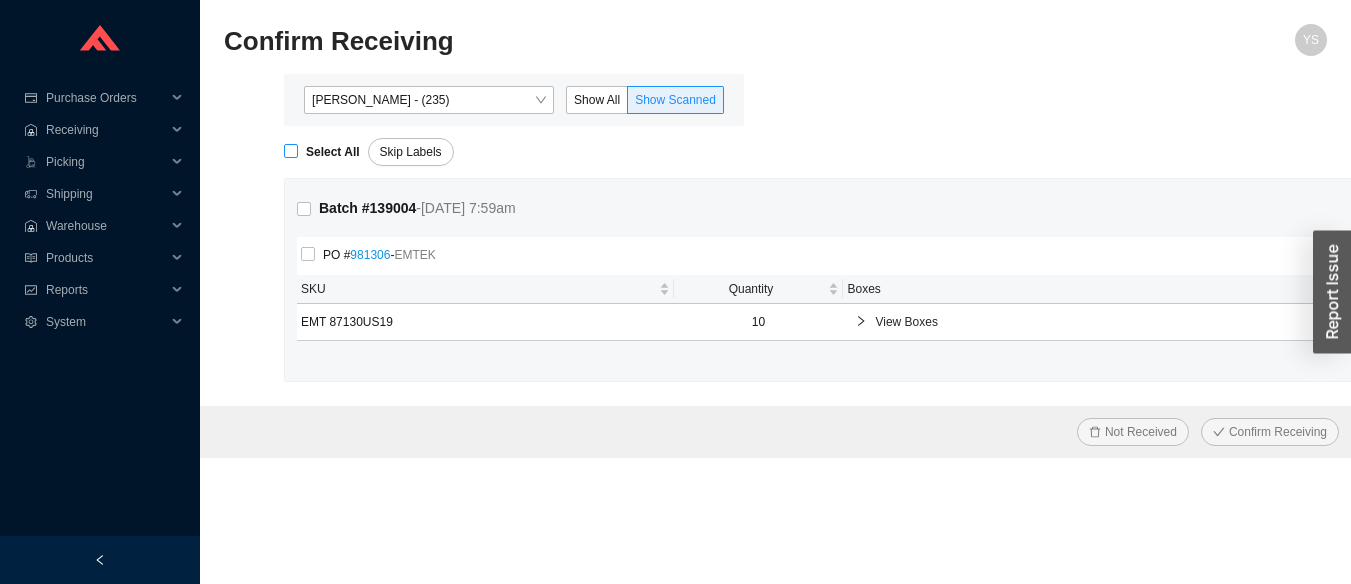 click on "Select All" at bounding box center [291, 151] 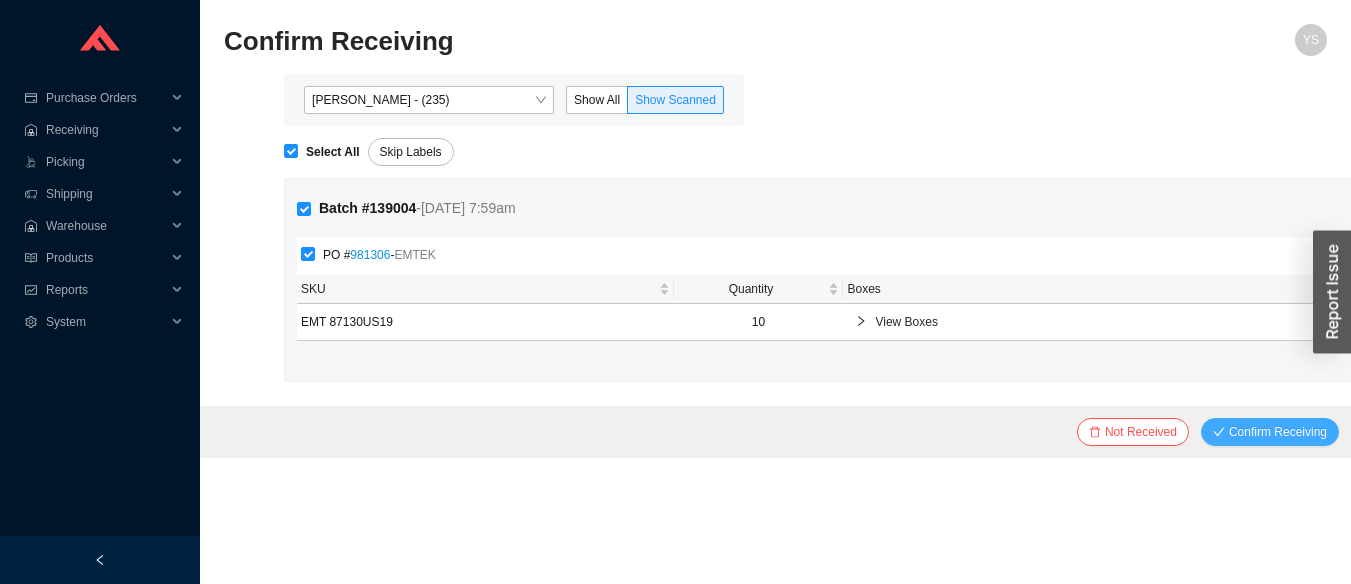 click on "Confirm Receiving" at bounding box center [1278, 432] 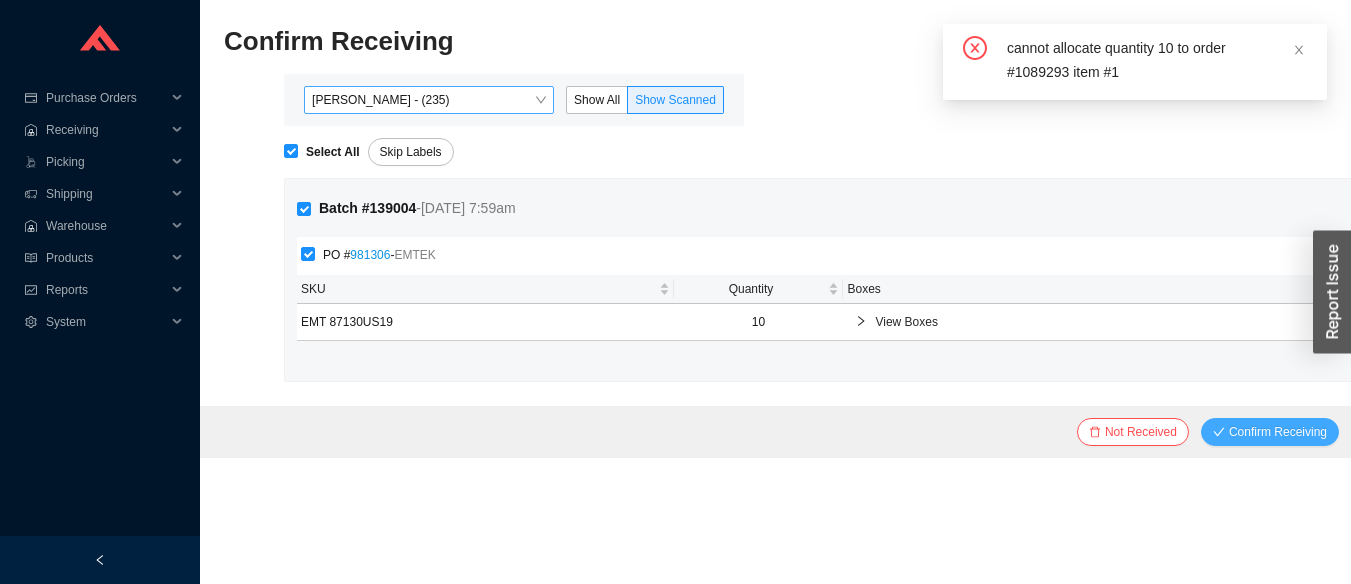 click on "[PERSON_NAME] - (235)" at bounding box center (429, 100) 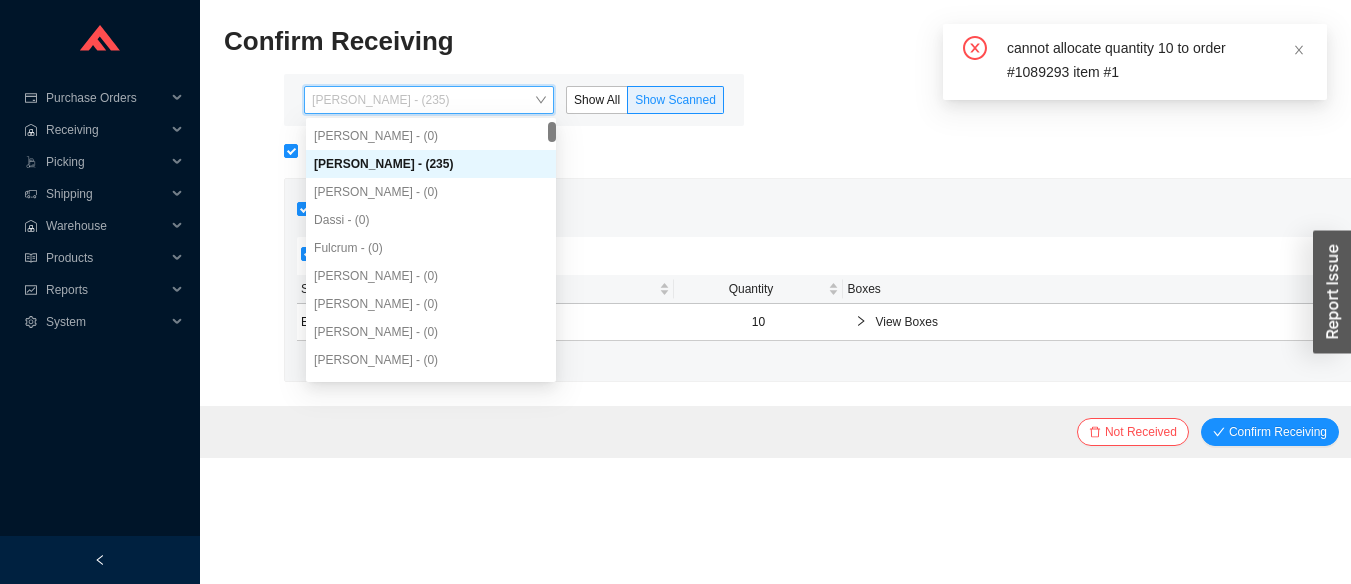 click on "[PERSON_NAME] - (0)" at bounding box center [431, 136] 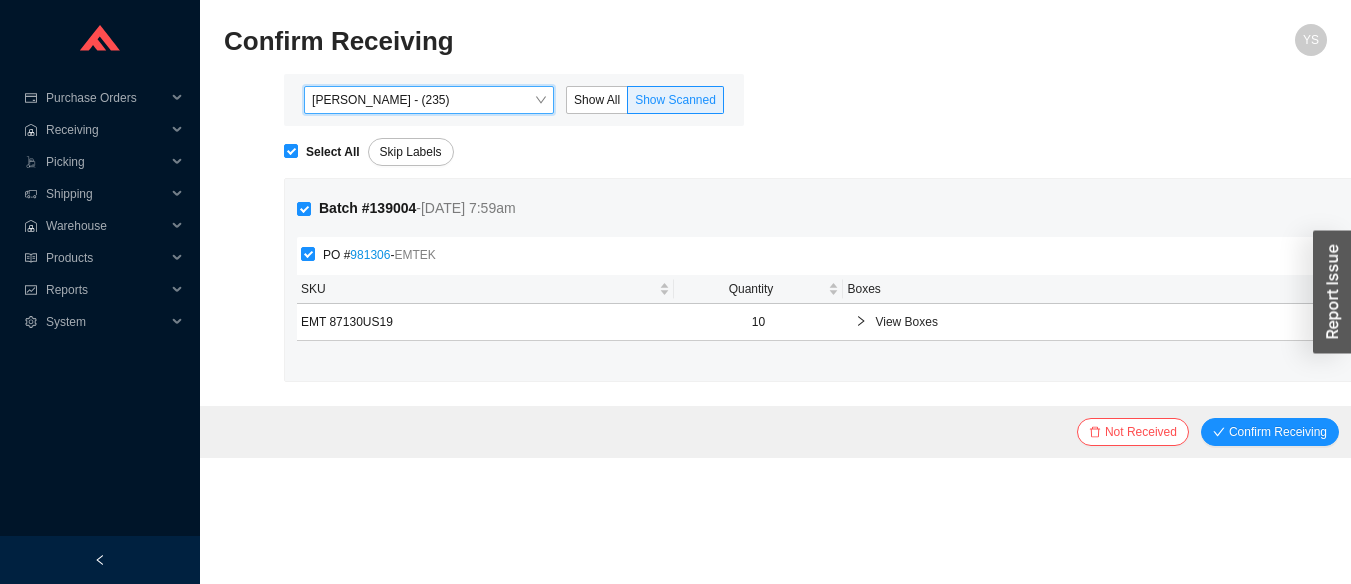 click on "[PERSON_NAME] - (235)" at bounding box center [429, 100] 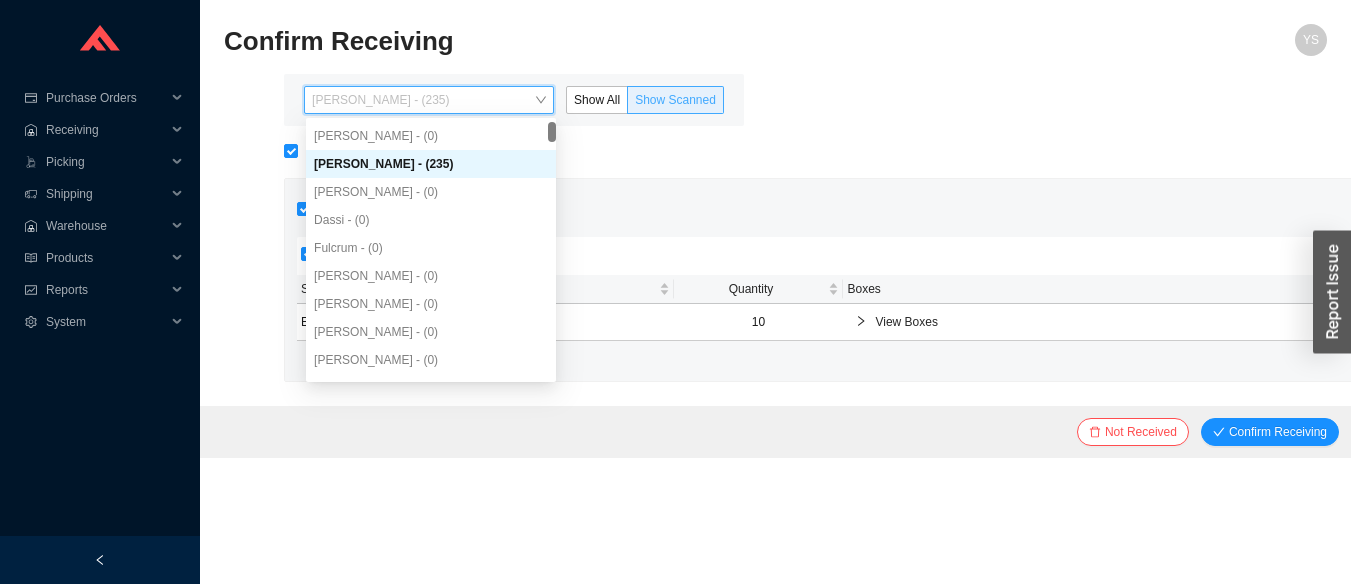 click on "Show Scanned" at bounding box center (676, 100) 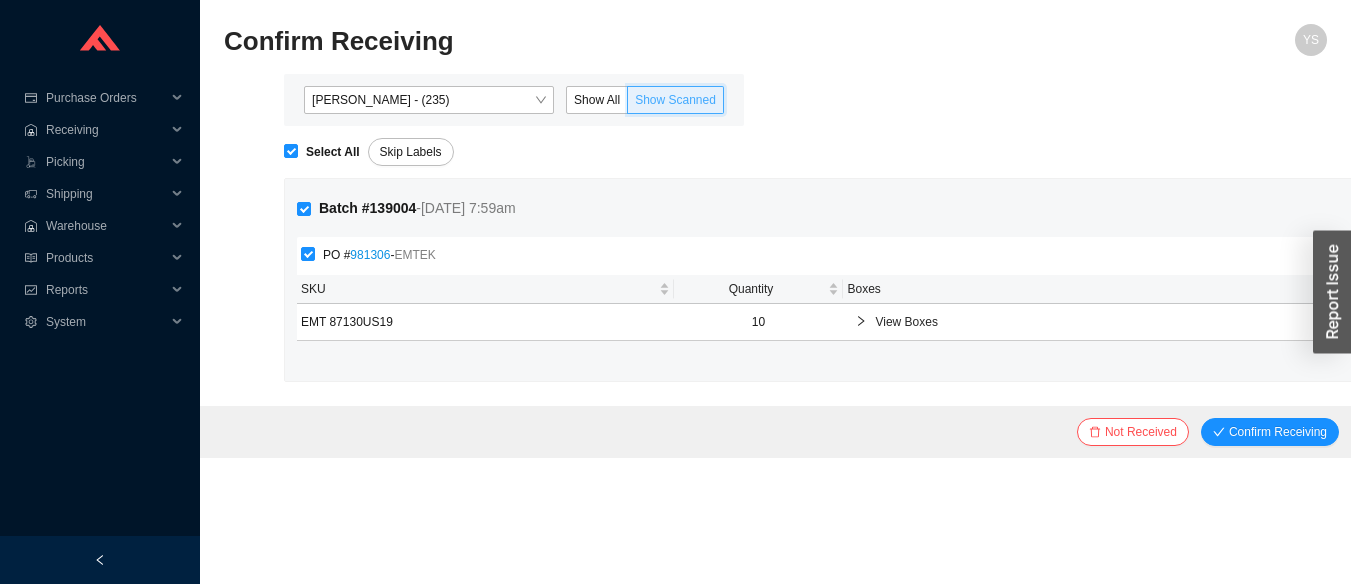 click on "Show All" at bounding box center [597, 100] 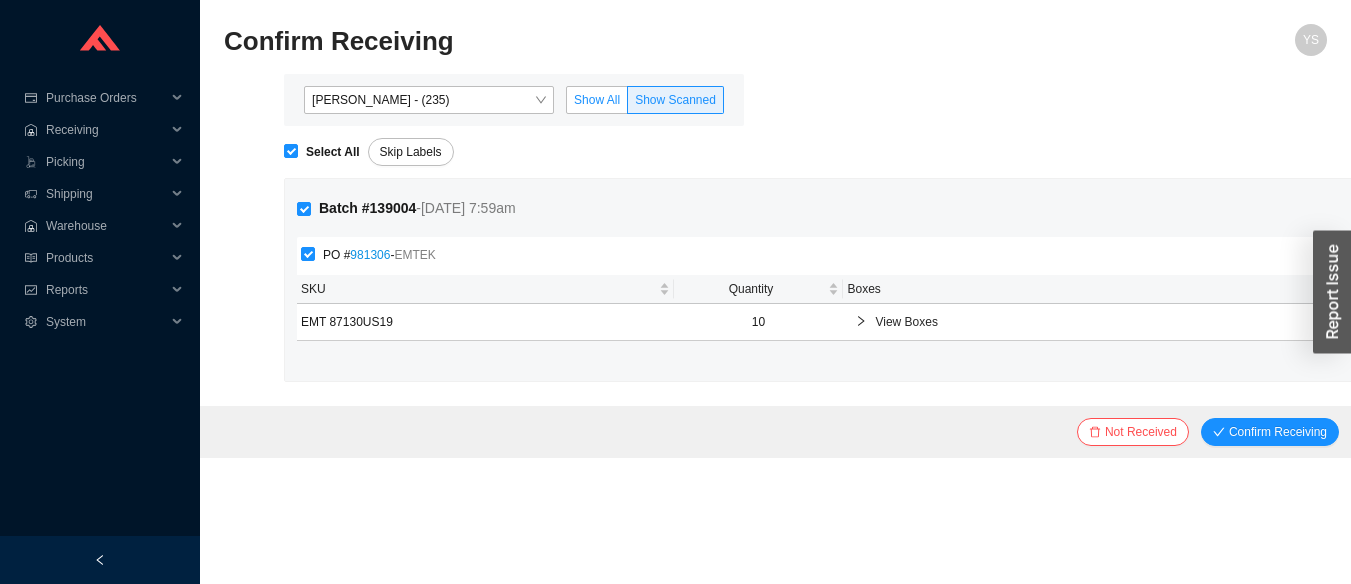 click on "Show All" at bounding box center [567, 104] 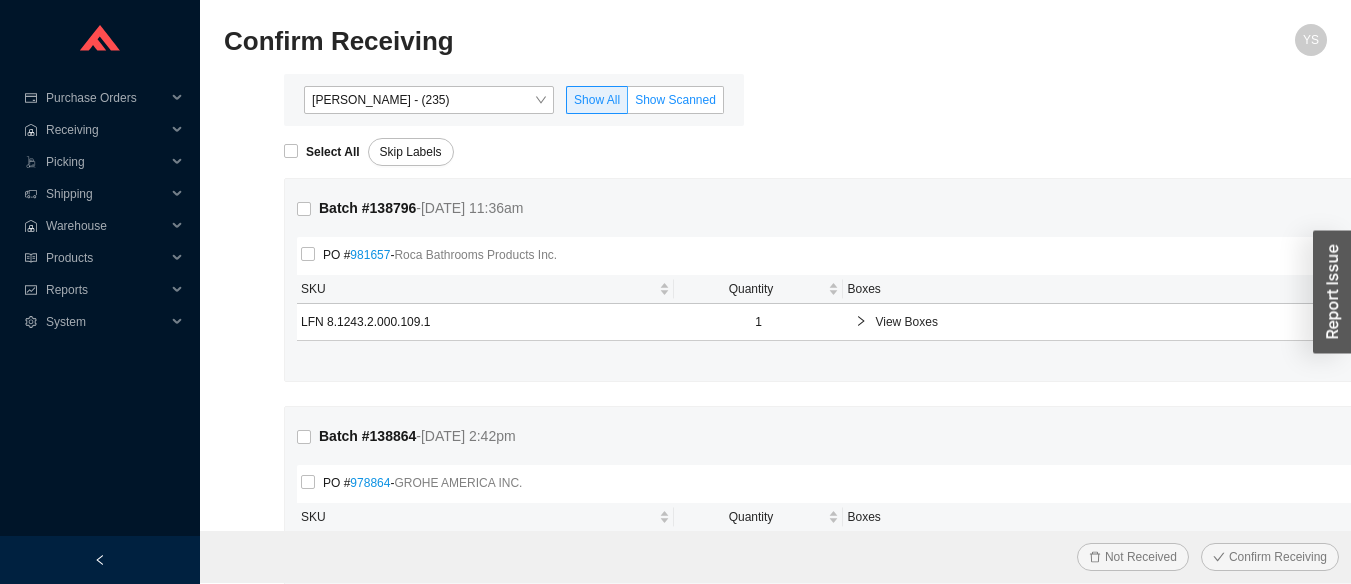 click on "Show Scanned" at bounding box center (675, 100) 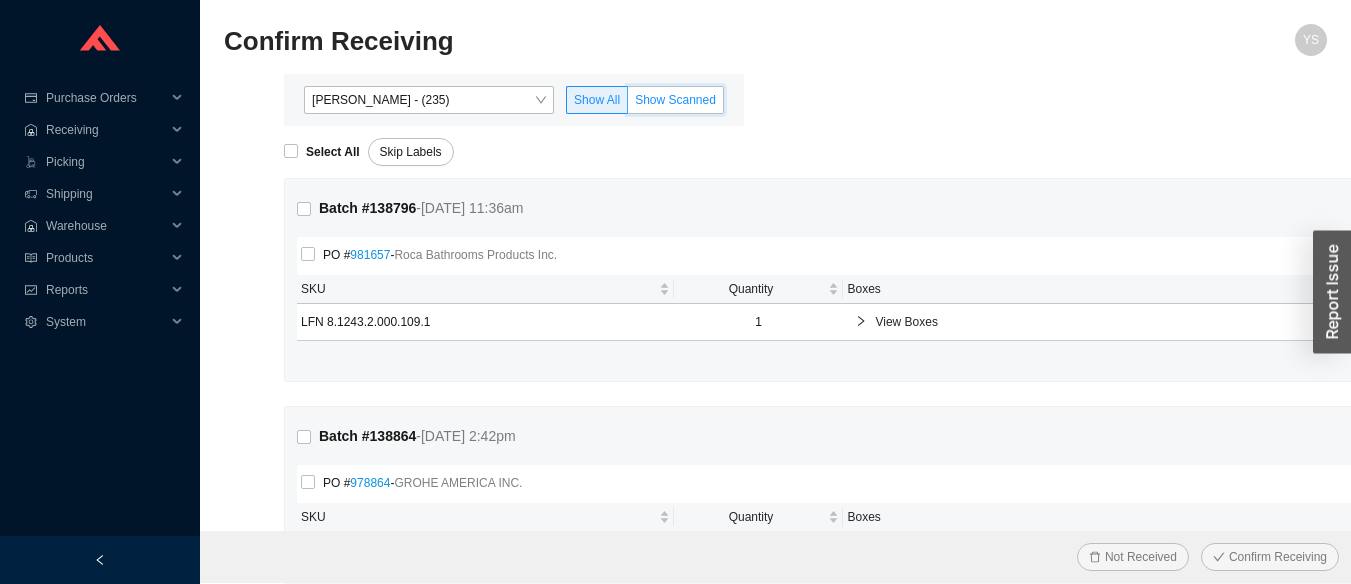 click on "Show Scanned" at bounding box center (628, 104) 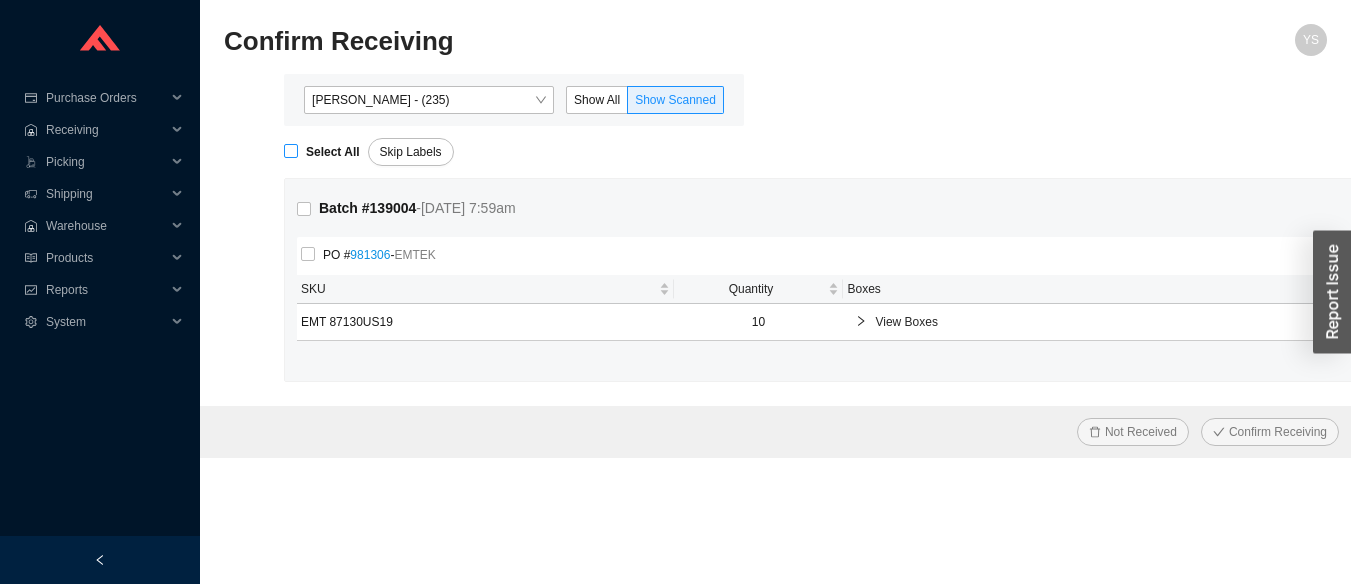 click on "Select All" at bounding box center (291, 151) 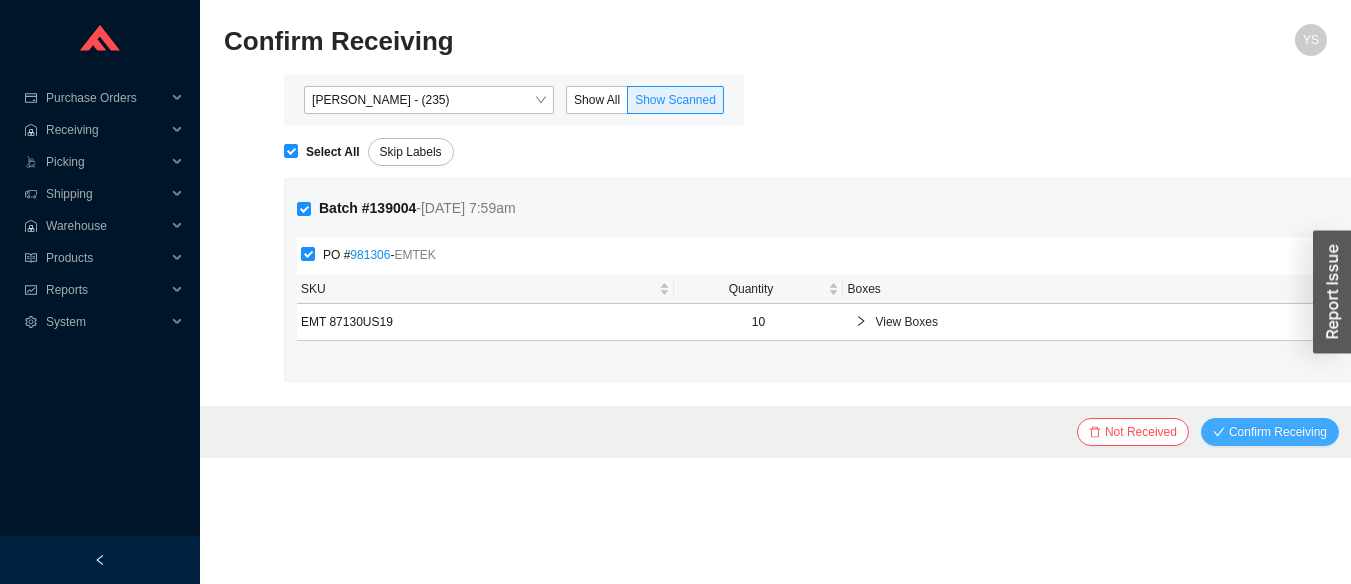 click 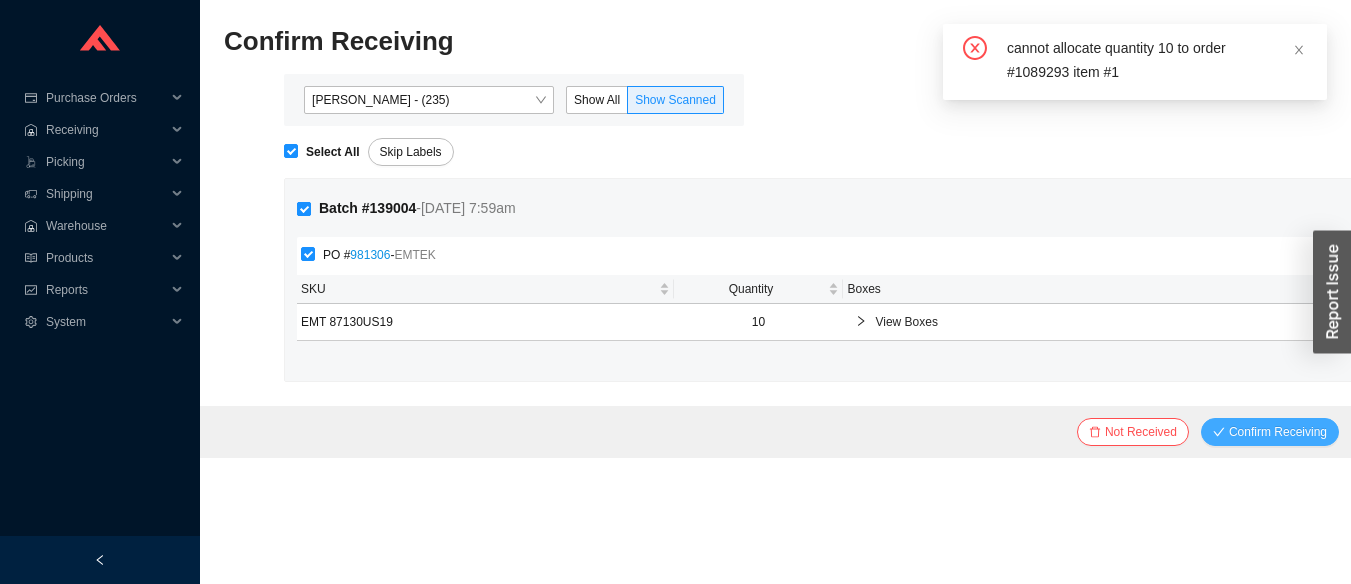 click on "Batch # 139004  -  [DATE] 7:59am" at bounding box center [304, 209] 